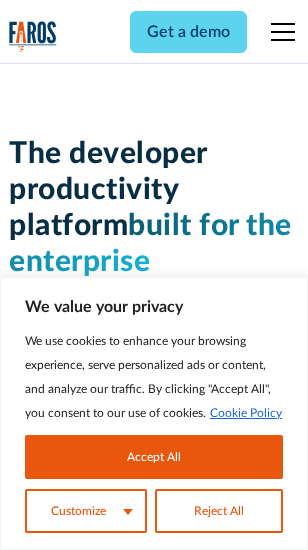 scroll, scrollTop: 0, scrollLeft: 0, axis: both 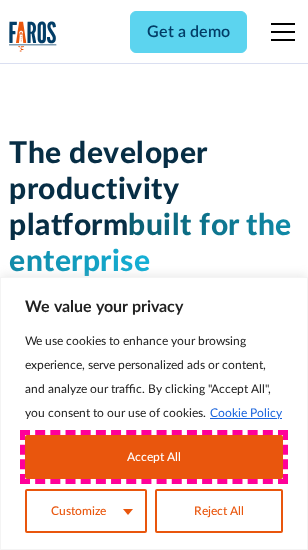 click on "Accept All" at bounding box center [154, 457] 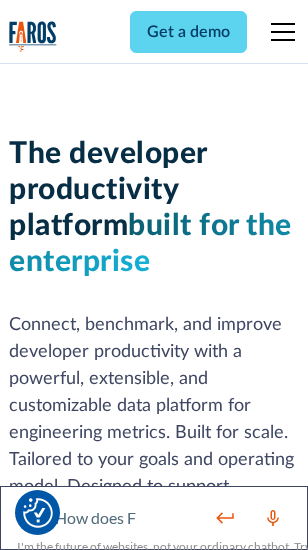 scroll, scrollTop: 301, scrollLeft: 0, axis: vertical 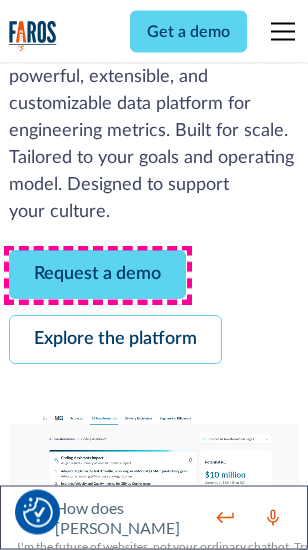 click on "Request a demo" at bounding box center [97, 275] 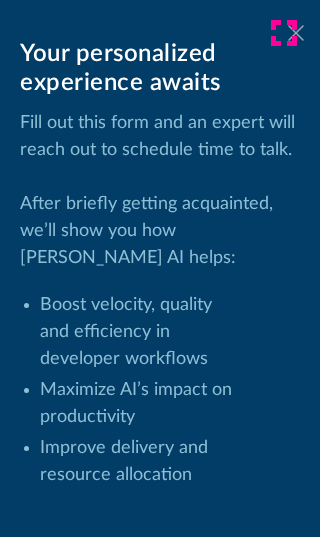click 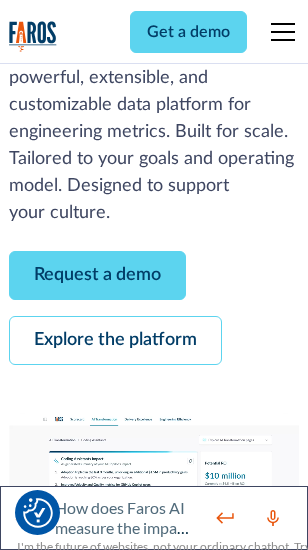 scroll, scrollTop: 366, scrollLeft: 0, axis: vertical 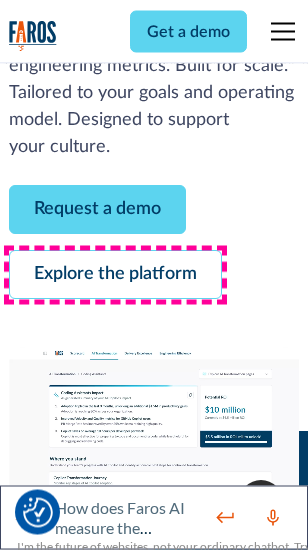 click on "Explore the platform" at bounding box center (115, 275) 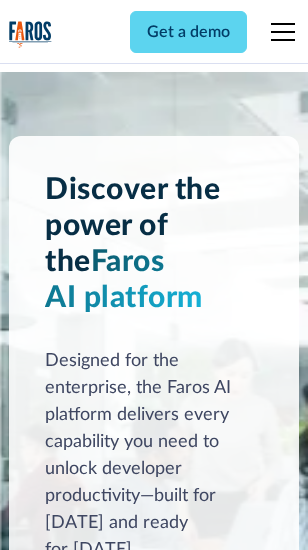 scroll, scrollTop: 15242, scrollLeft: 0, axis: vertical 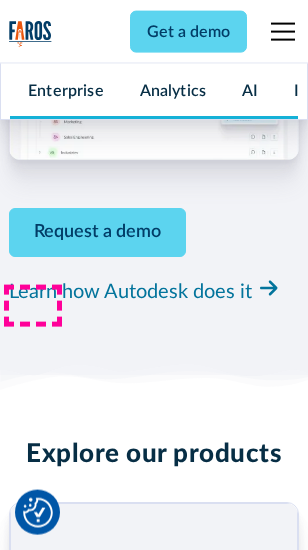 click on "Pricing" at bounding box center (33, 2512) 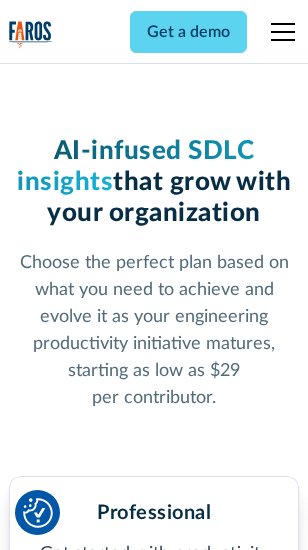 scroll, scrollTop: 3178, scrollLeft: 0, axis: vertical 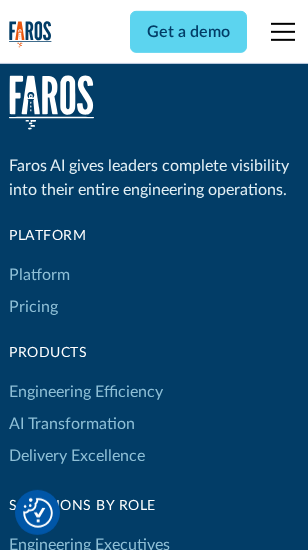 click on "Platform" at bounding box center [39, 275] 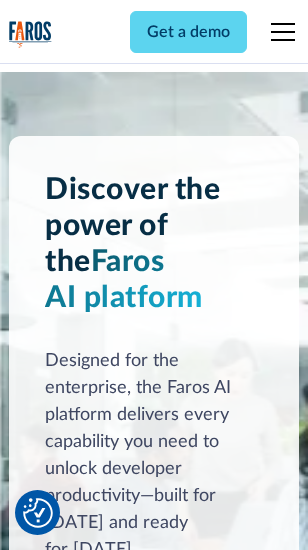scroll, scrollTop: 15884, scrollLeft: 0, axis: vertical 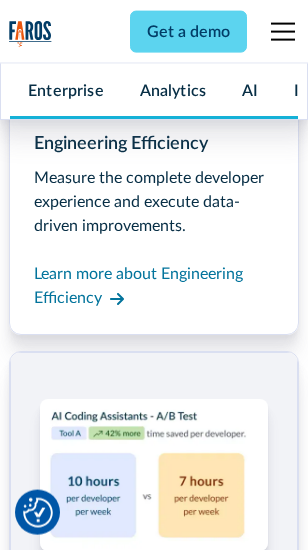 click on "Coding Assistant Impact" at bounding box center (94, 2481) 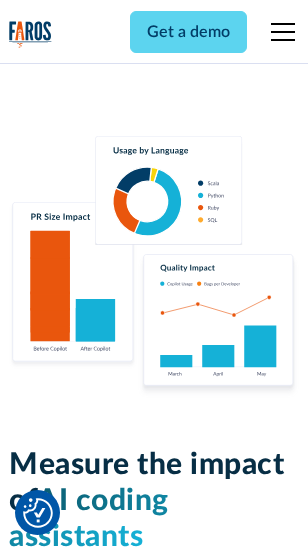 scroll, scrollTop: 12710, scrollLeft: 0, axis: vertical 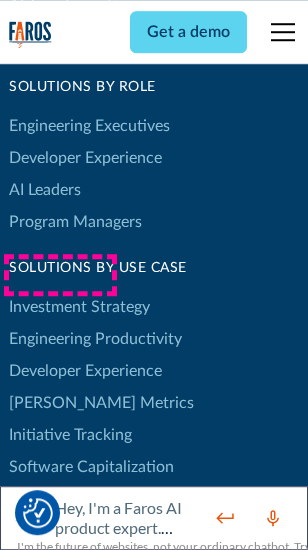 click on "[PERSON_NAME] Metrics" at bounding box center (101, 403) 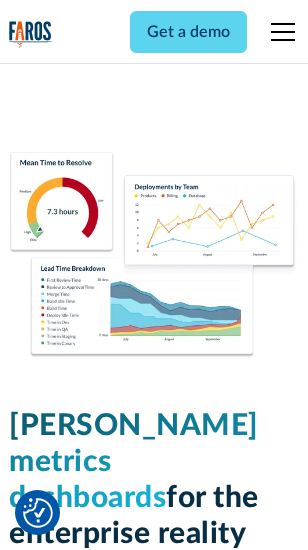 scroll, scrollTop: 9824, scrollLeft: 0, axis: vertical 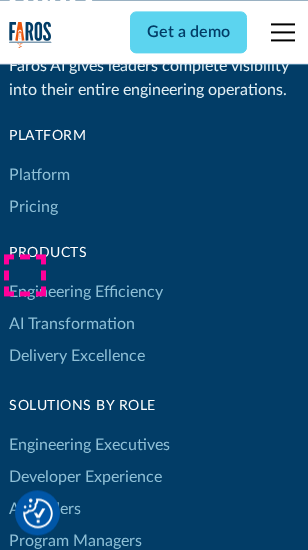 click on "Blog" at bounding box center (24, 939) 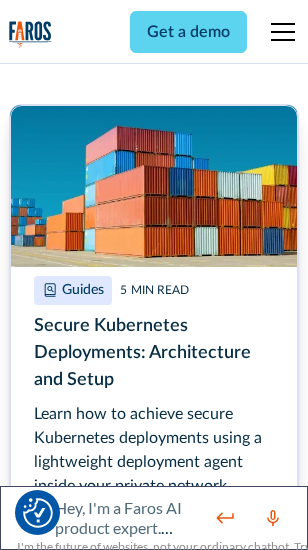 scroll, scrollTop: 8933, scrollLeft: 0, axis: vertical 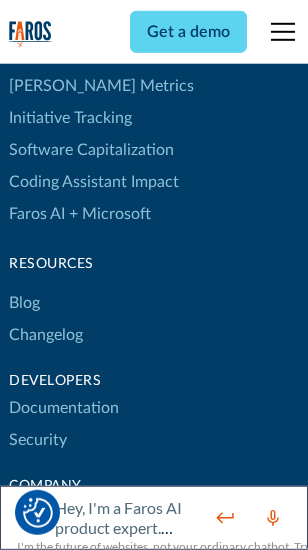 click on "Changelog" at bounding box center [46, 335] 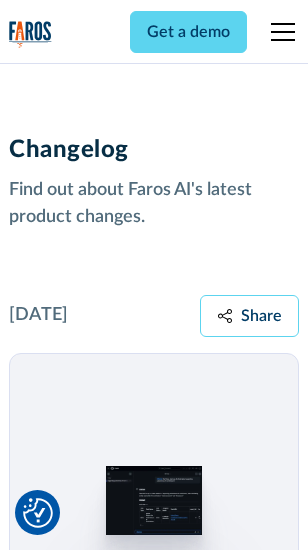 scroll, scrollTop: 24124, scrollLeft: 0, axis: vertical 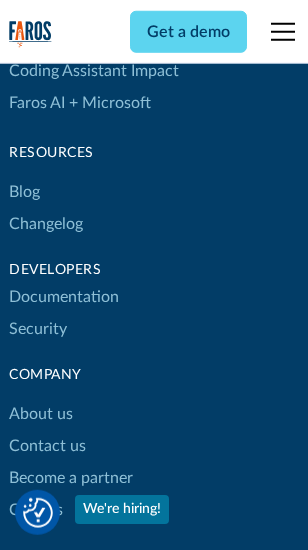 click on "About us" at bounding box center [41, 414] 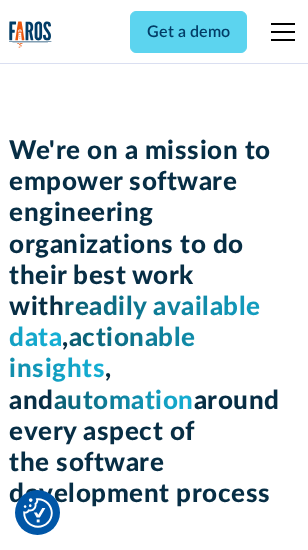 scroll, scrollTop: 6924, scrollLeft: 0, axis: vertical 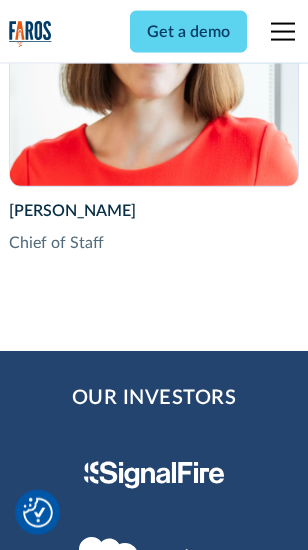 click on "Contact us" at bounding box center [47, 2782] 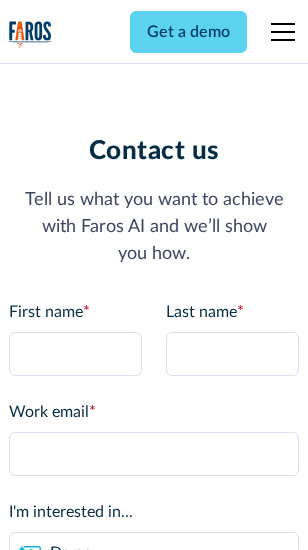 scroll, scrollTop: 0, scrollLeft: 0, axis: both 